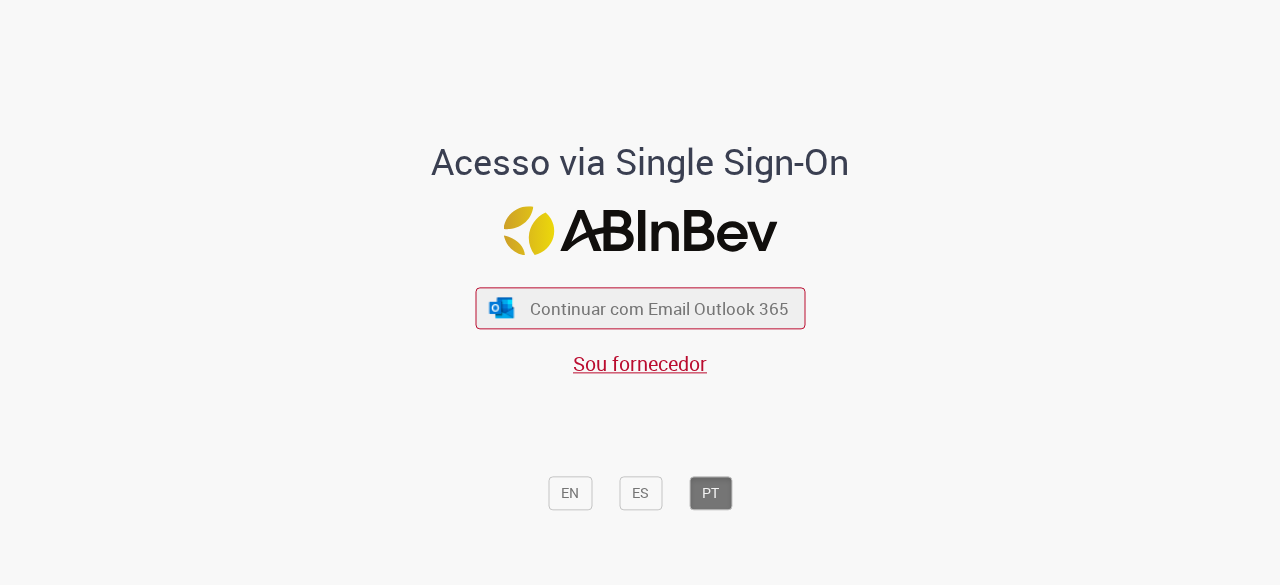 scroll, scrollTop: 0, scrollLeft: 0, axis: both 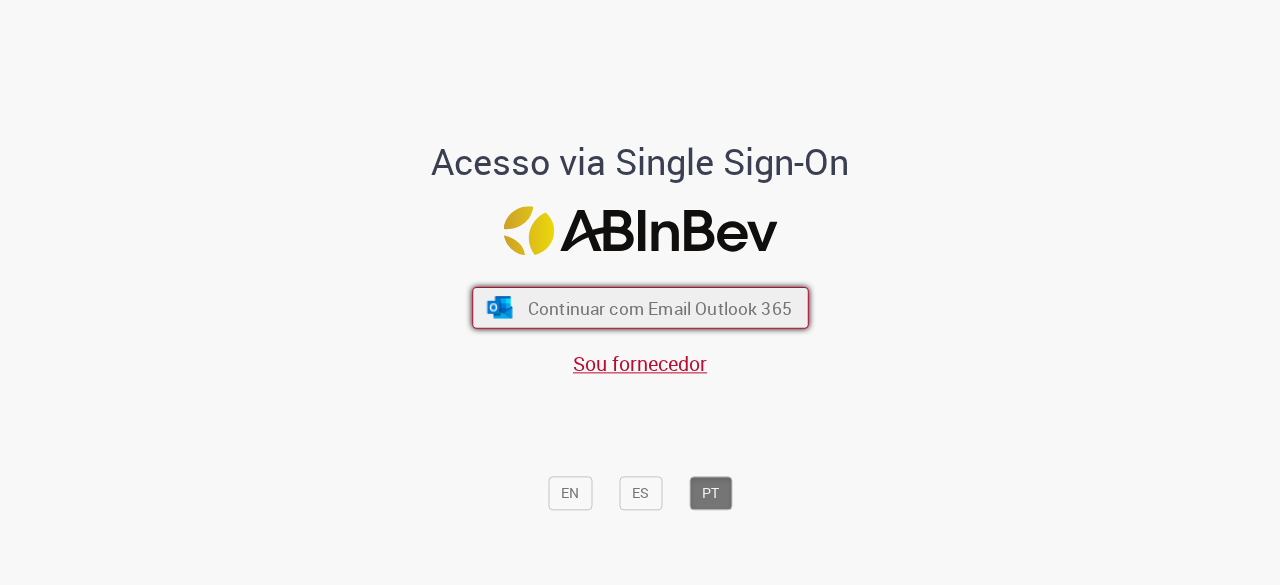 click on "Continuar com Email Outlook 365" at bounding box center (659, 308) 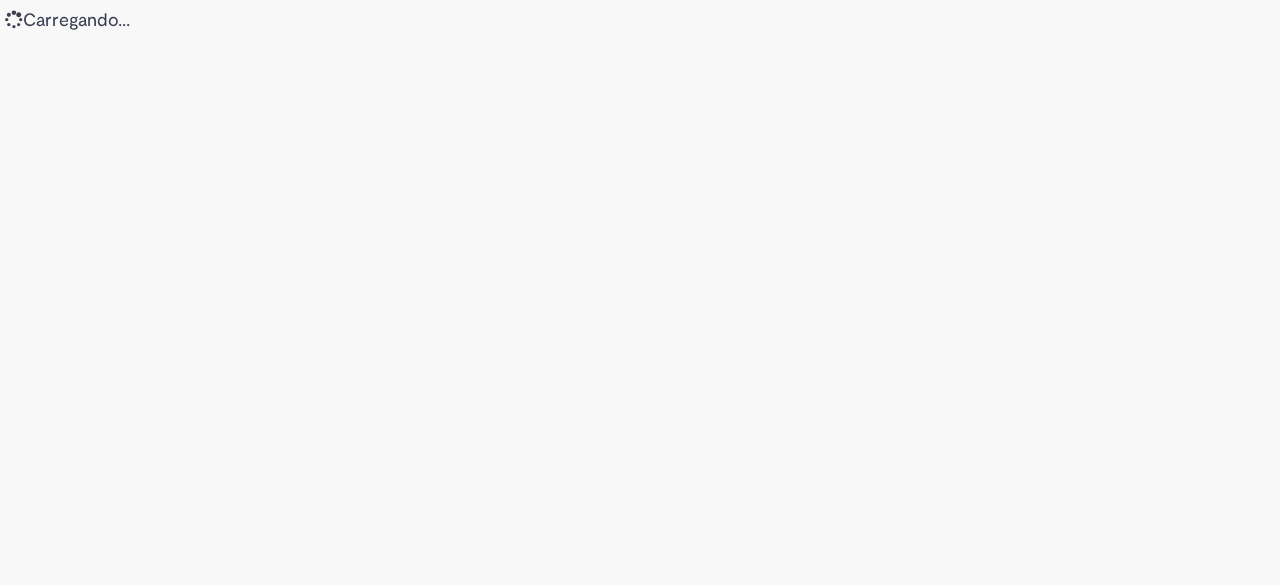 scroll, scrollTop: 0, scrollLeft: 0, axis: both 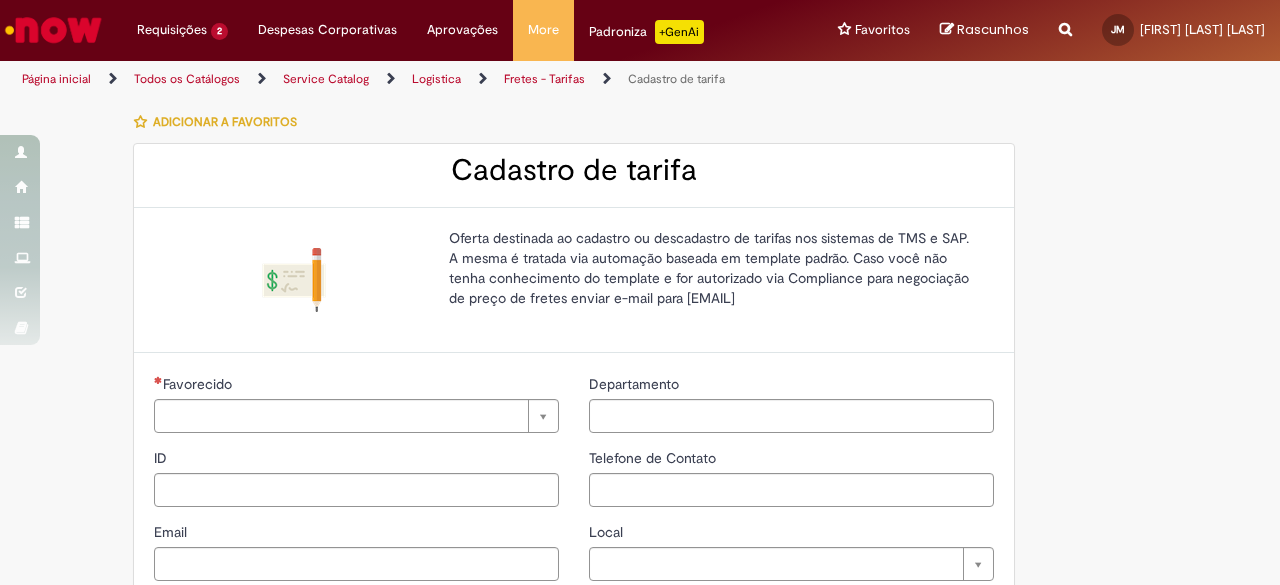 type on "*********" 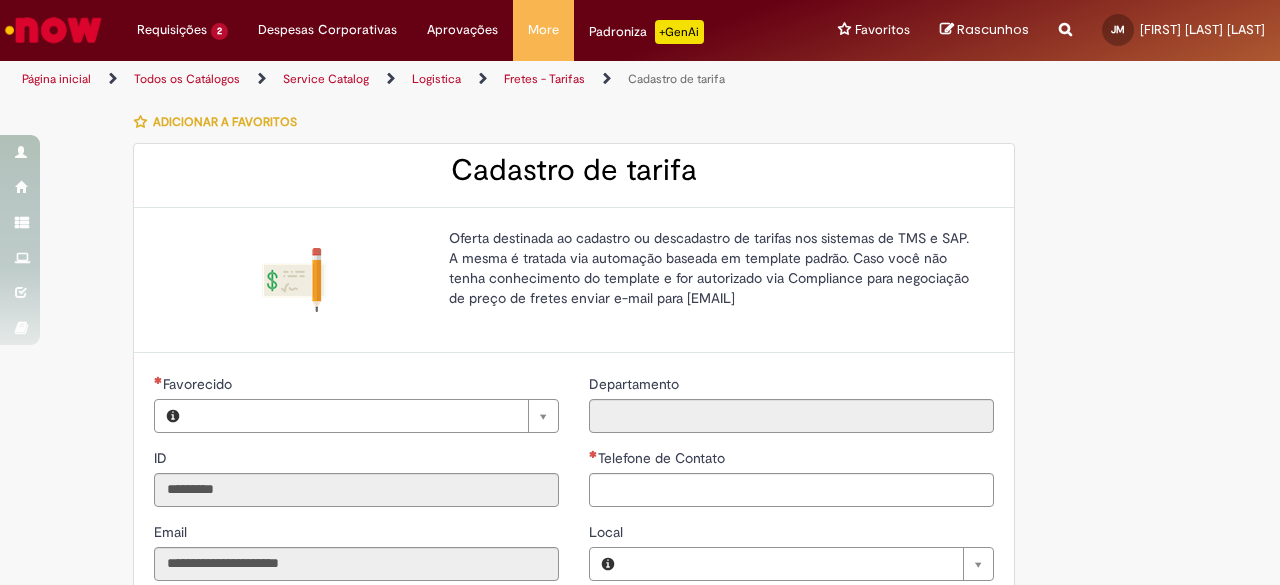 type on "**********" 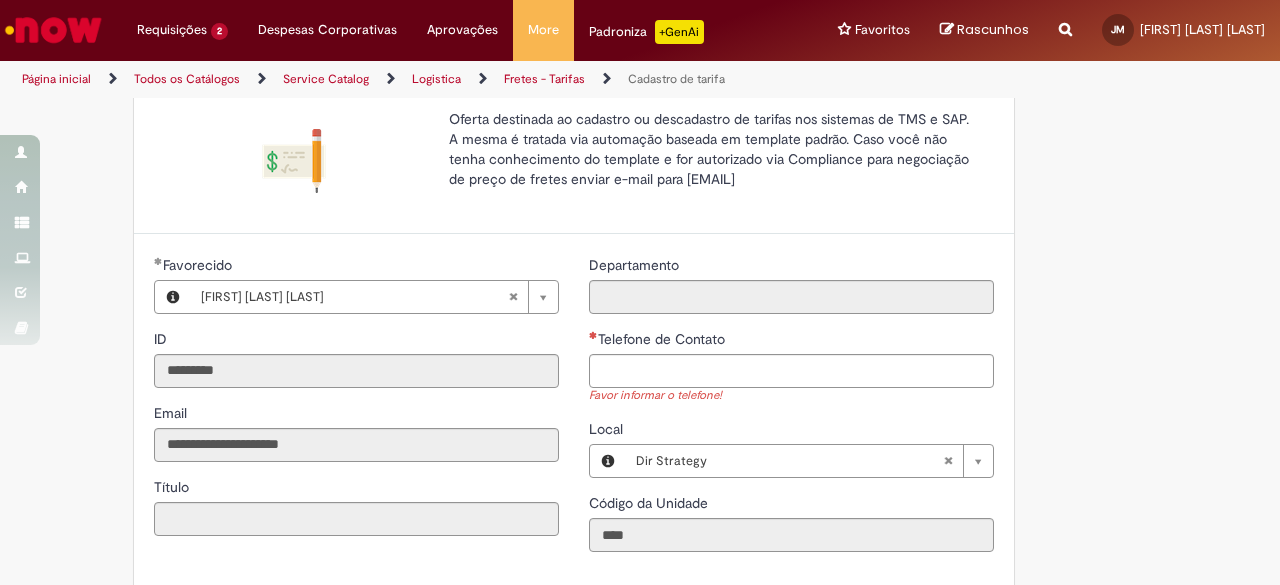 scroll, scrollTop: 120, scrollLeft: 0, axis: vertical 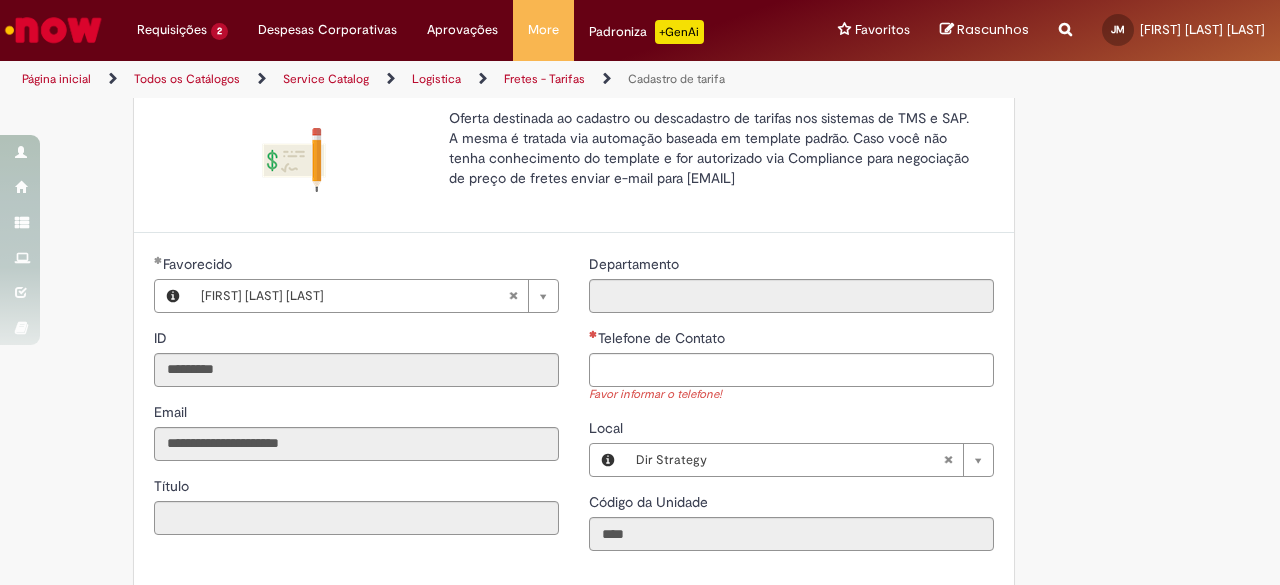 click on "Telefone de Contato" at bounding box center (791, 340) 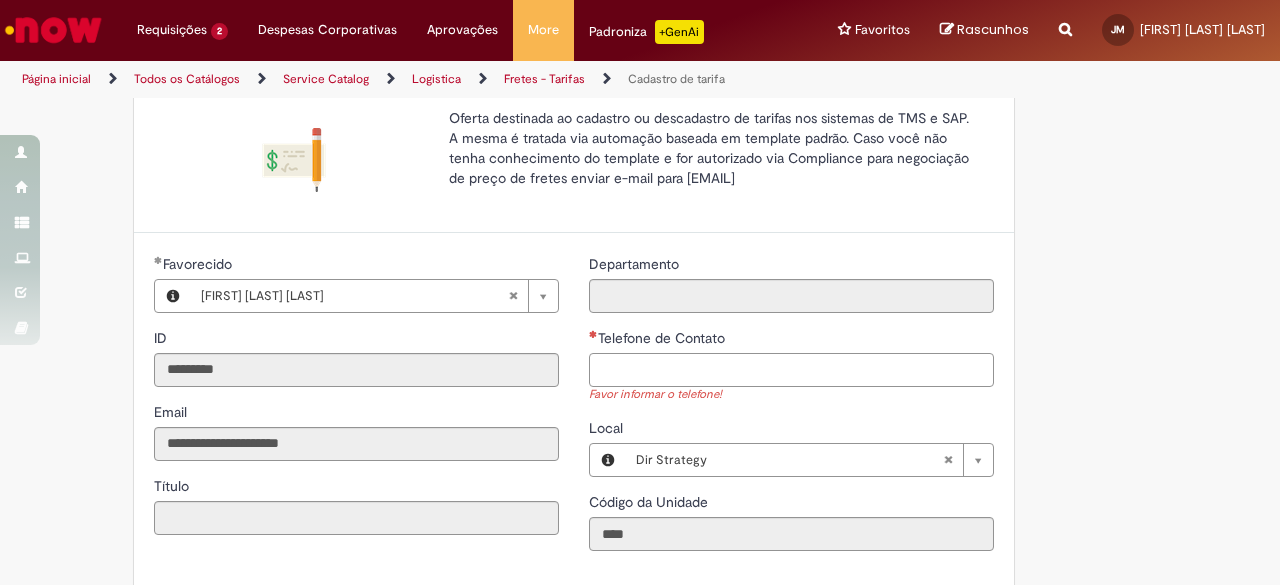 click on "Telefone de Contato" at bounding box center [791, 370] 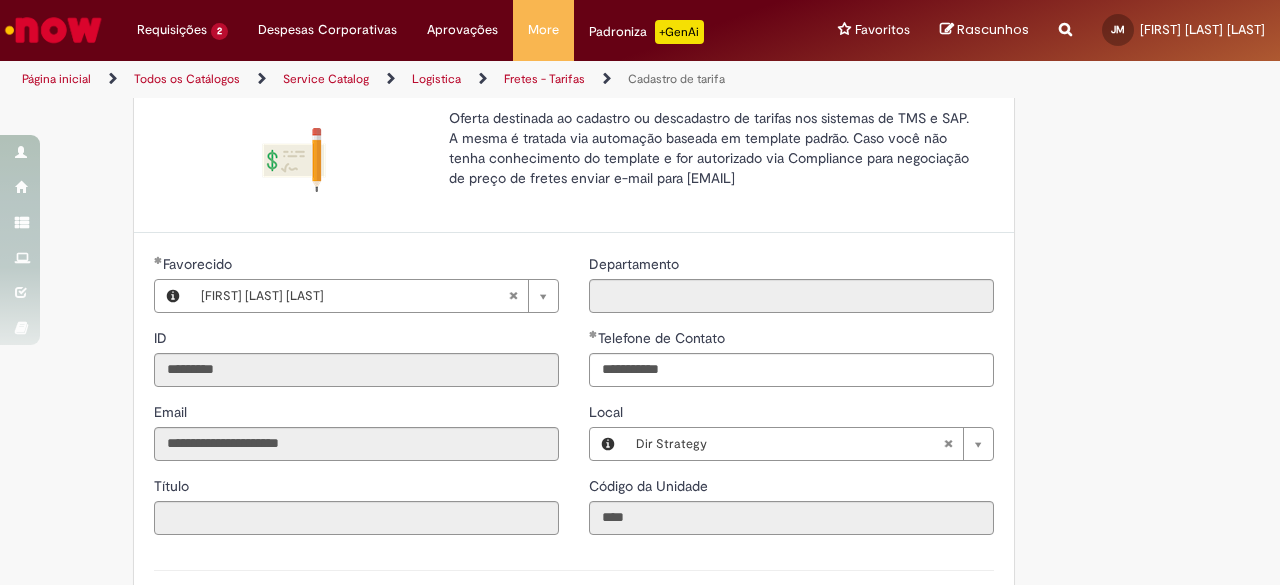 type on "**********" 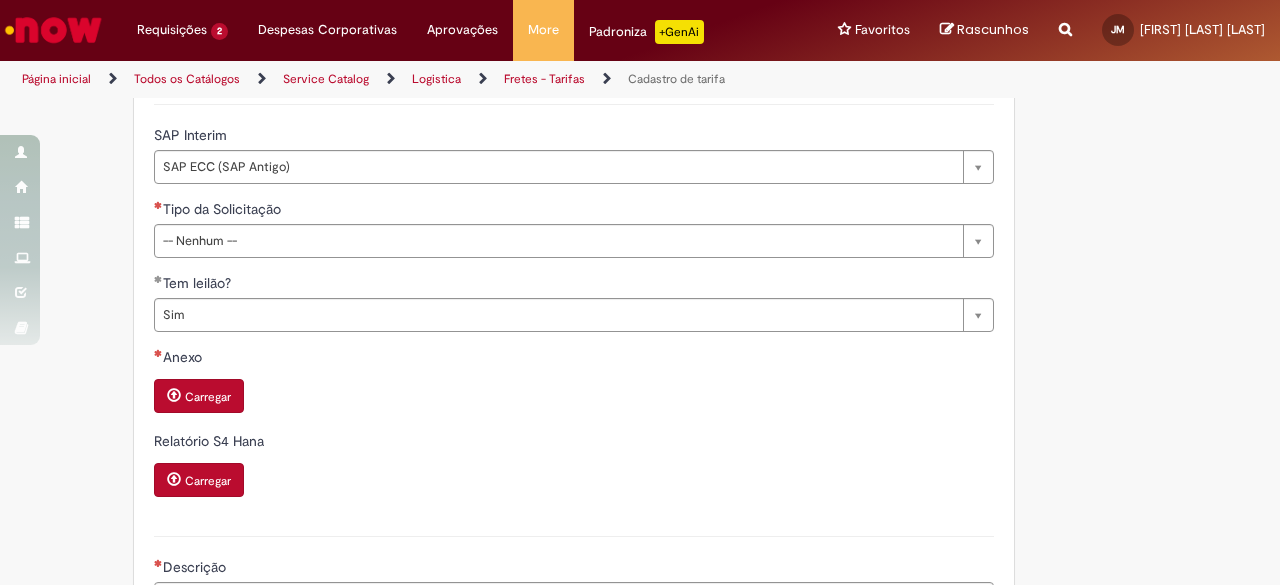 scroll, scrollTop: 656, scrollLeft: 0, axis: vertical 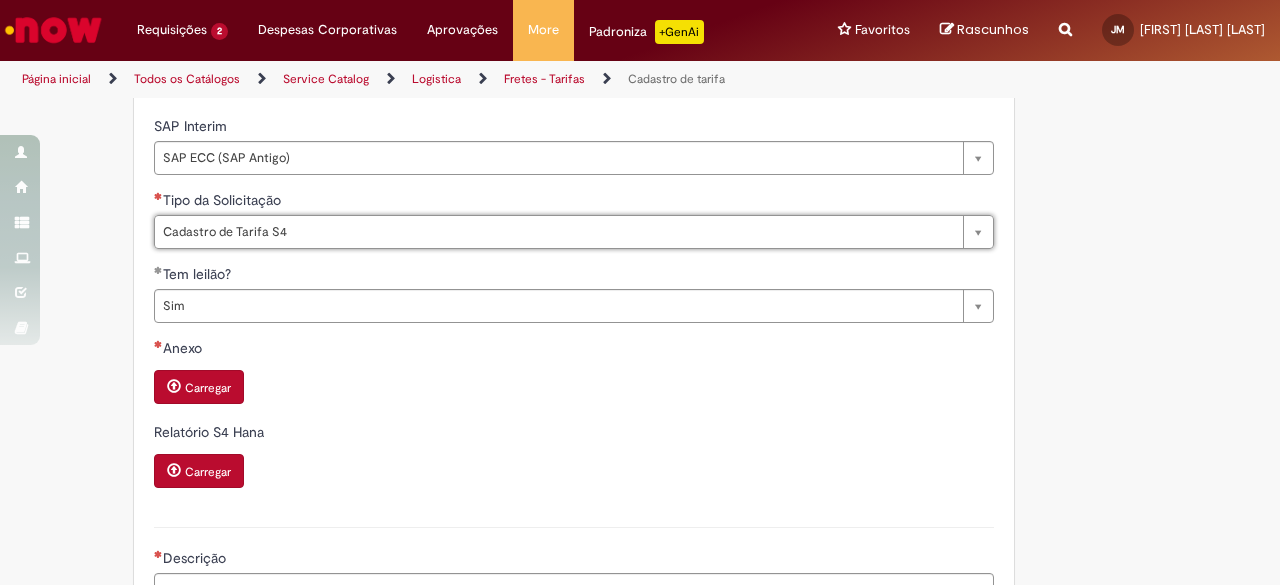 type on "**********" 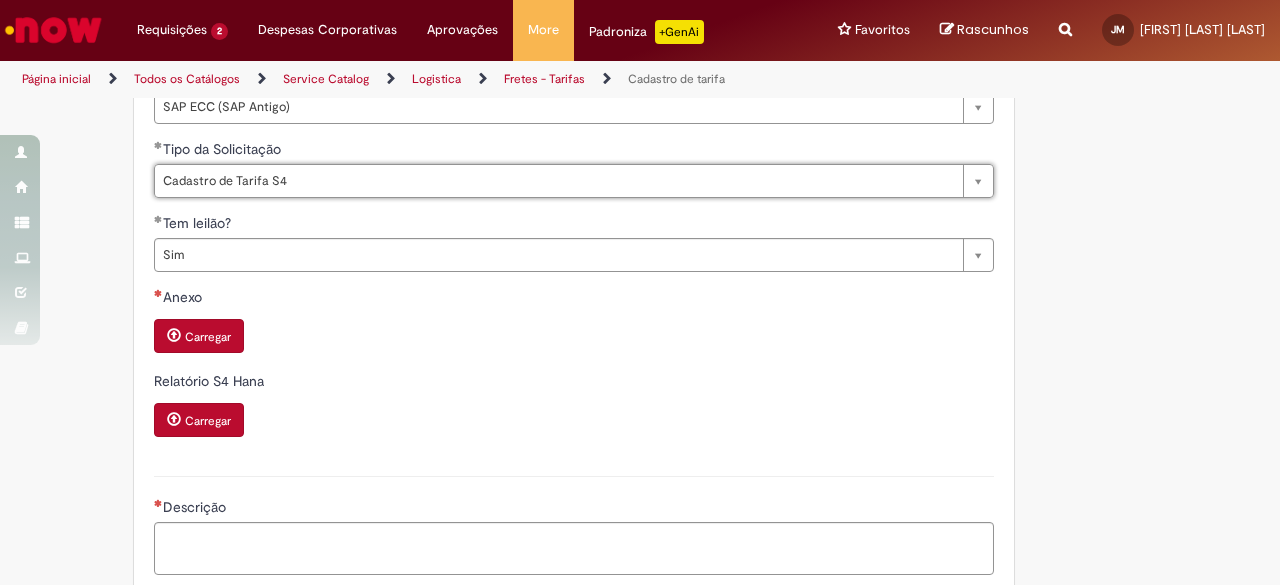 scroll, scrollTop: 708, scrollLeft: 0, axis: vertical 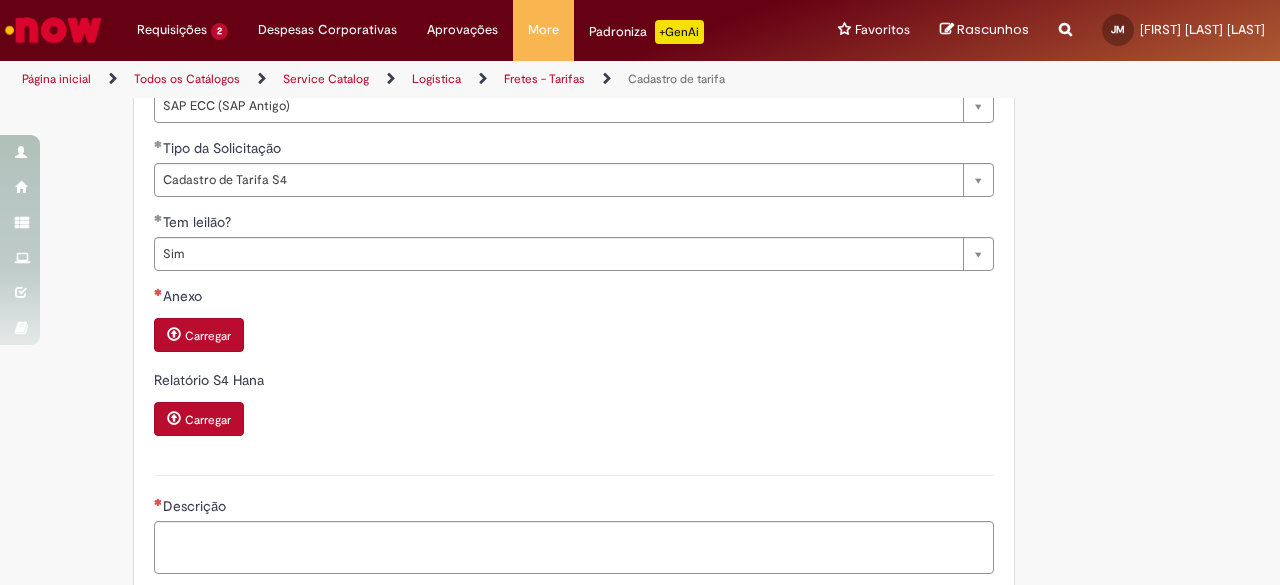 click on "Carregar" at bounding box center (199, 335) 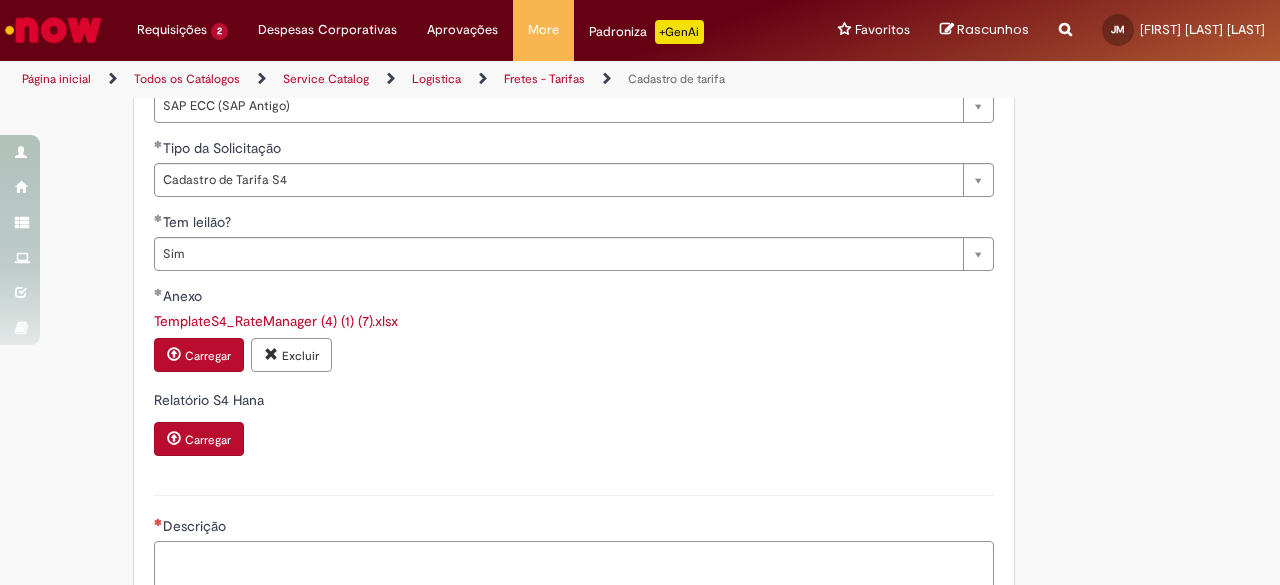 paste on "**********" 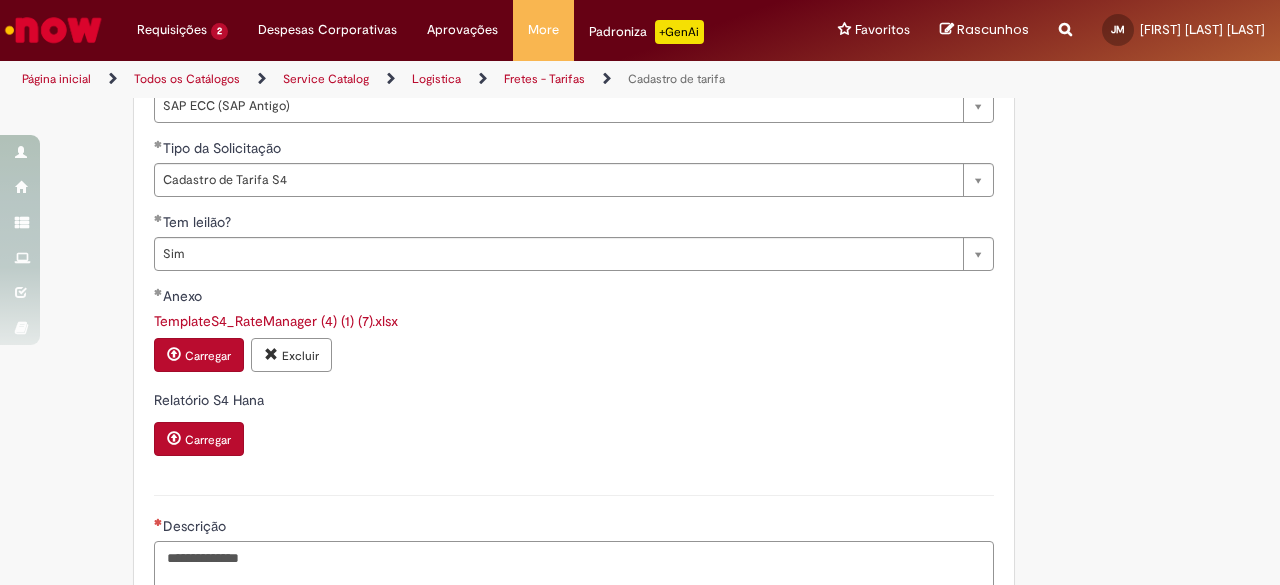click on "**********" at bounding box center [574, 567] 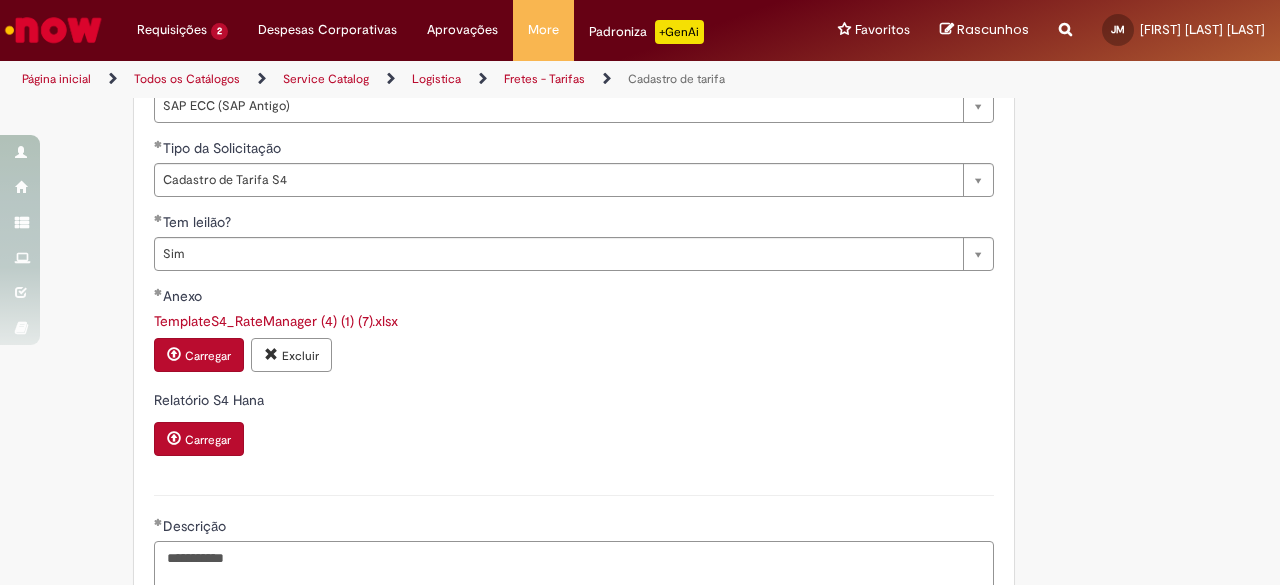 scroll, scrollTop: 846, scrollLeft: 0, axis: vertical 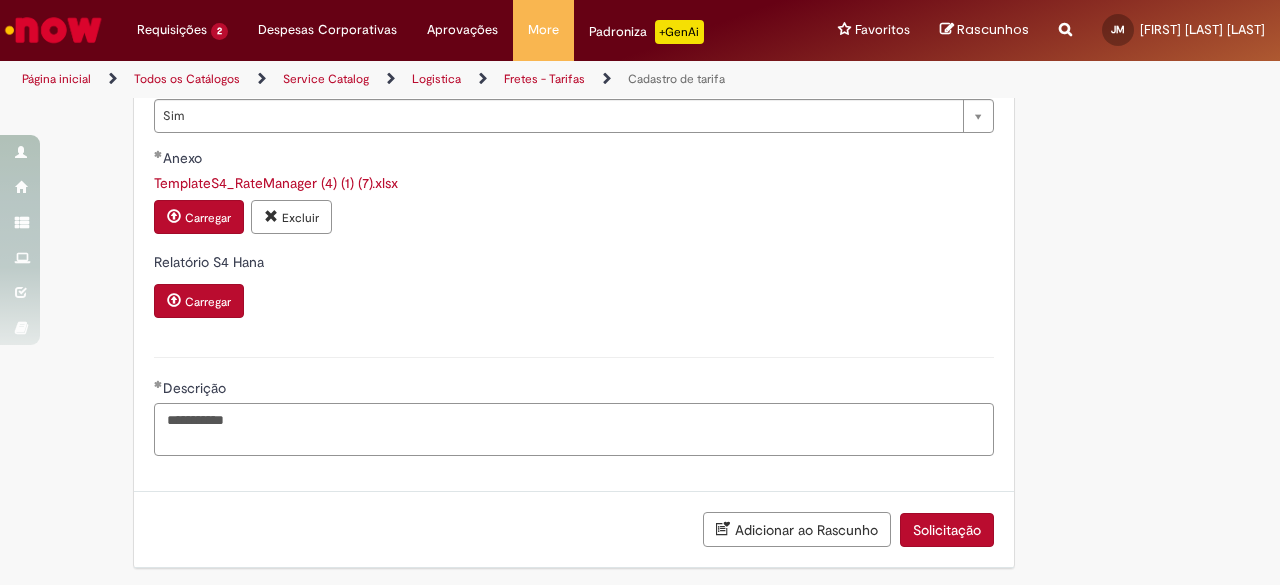 type on "**********" 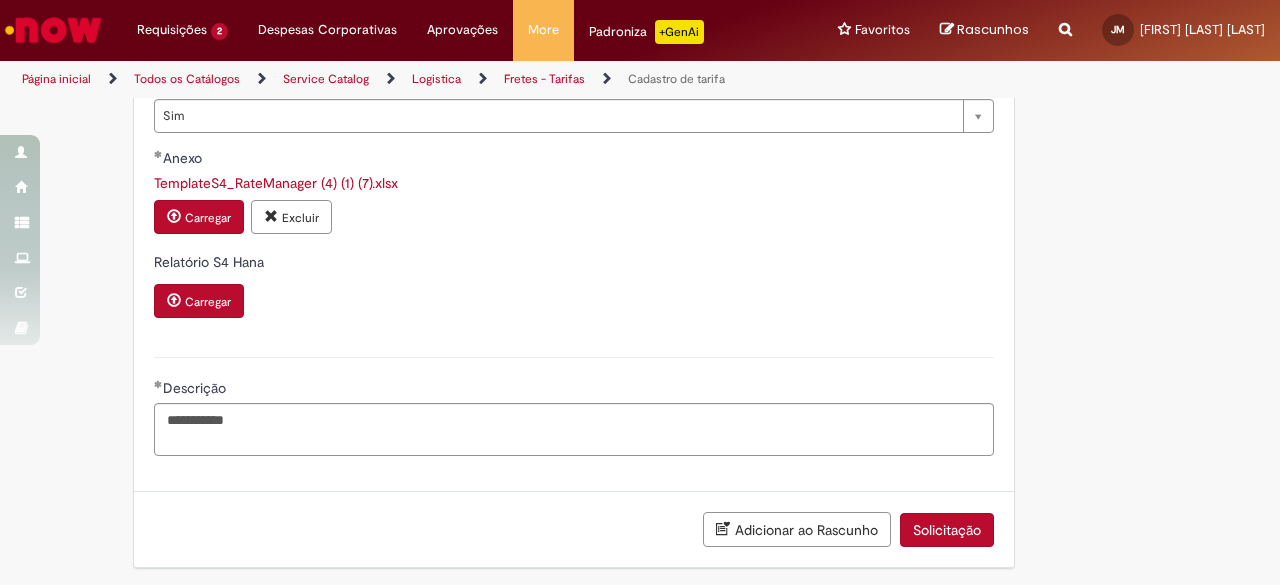 click on "Solicitação" at bounding box center (947, 530) 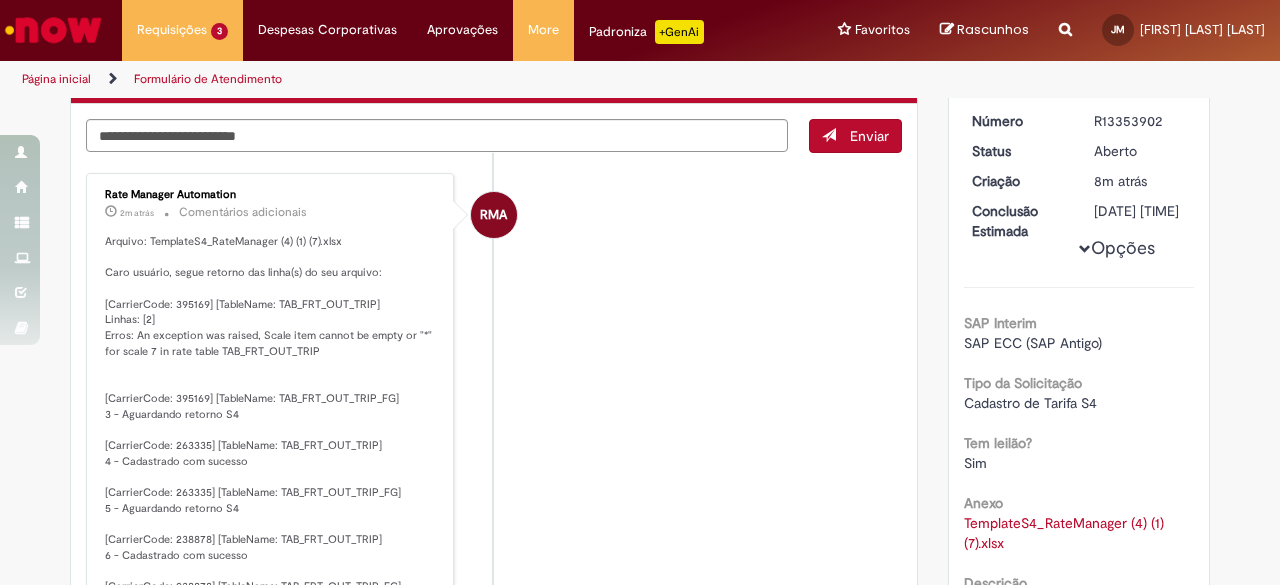 scroll, scrollTop: 156, scrollLeft: 0, axis: vertical 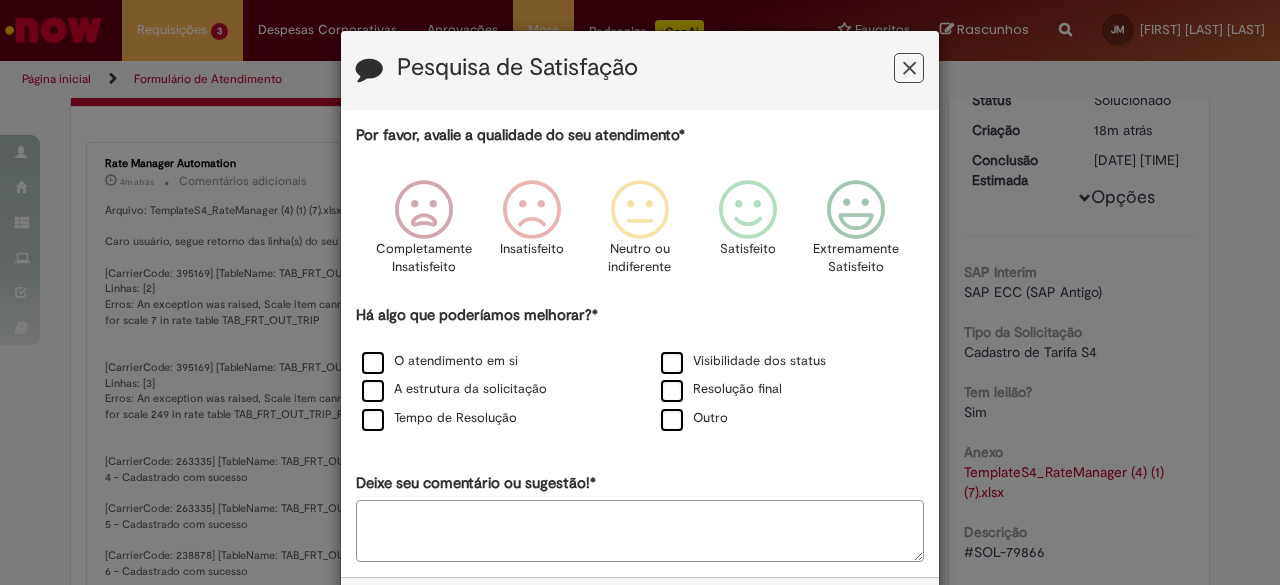 click on "Pesquisa de Satisfação" at bounding box center (640, 70) 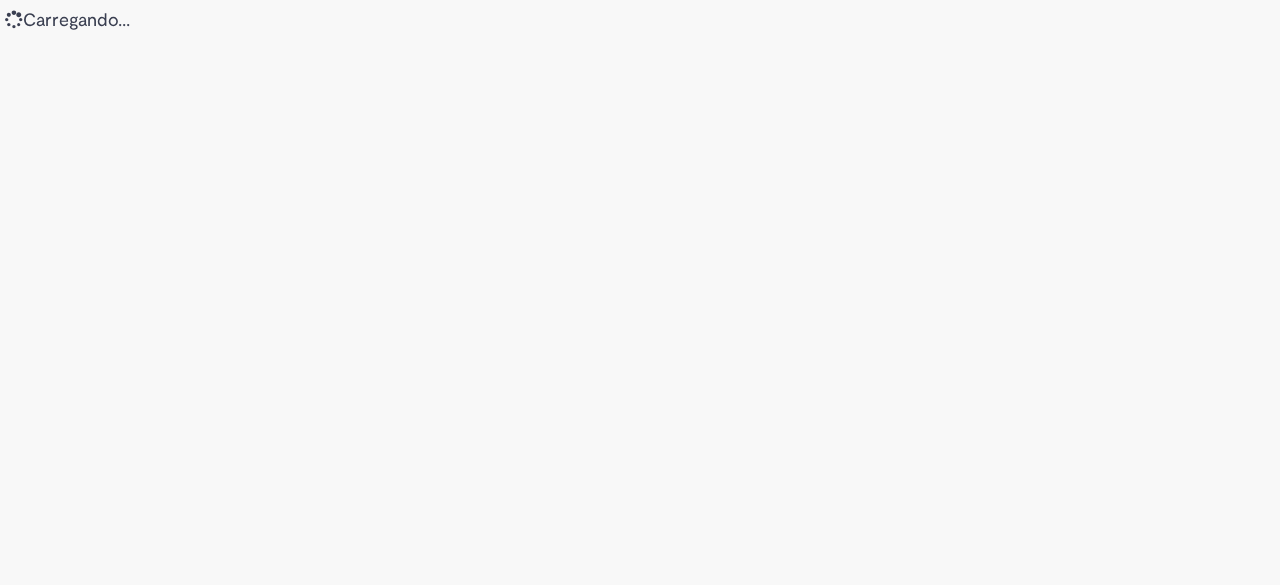 scroll, scrollTop: 0, scrollLeft: 0, axis: both 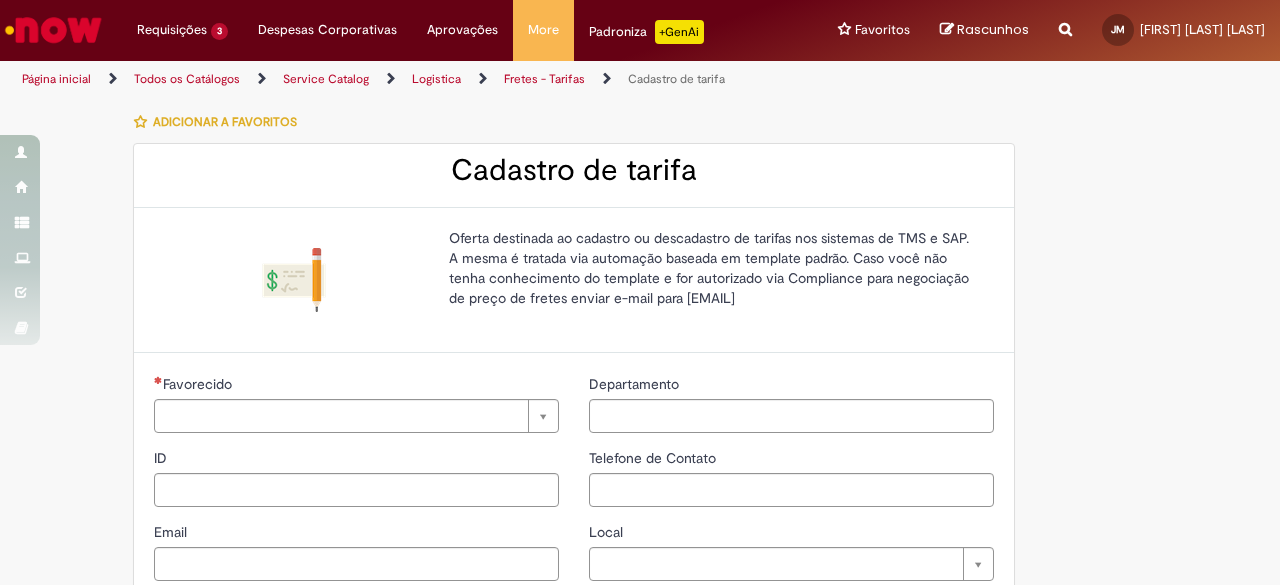 type on "*********" 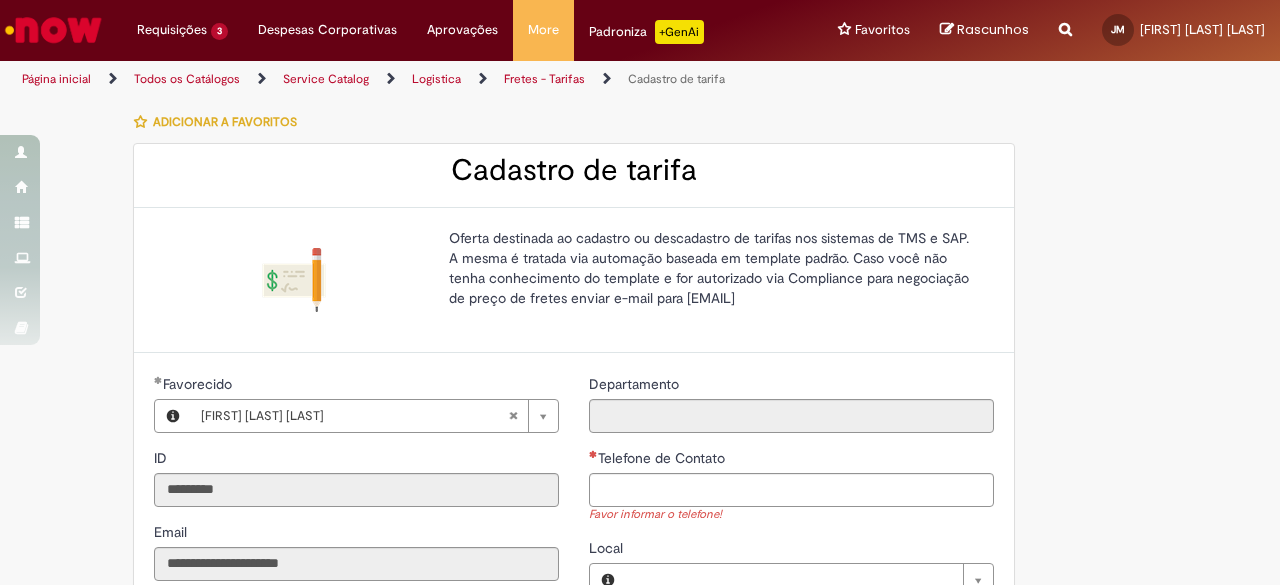 type on "**********" 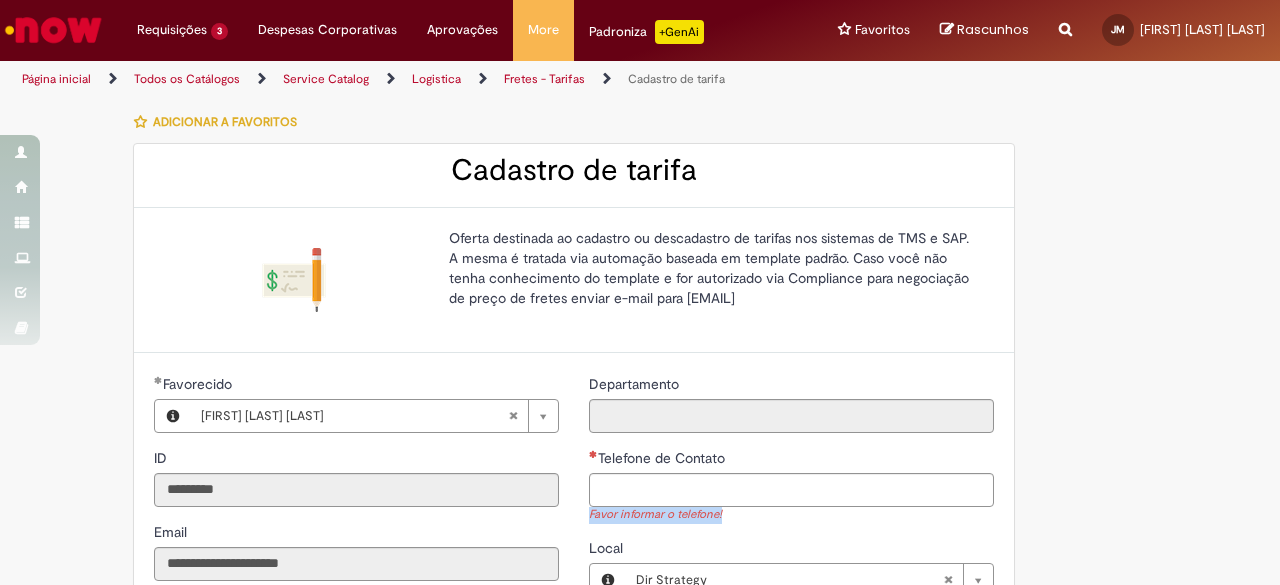drag, startPoint x: 854, startPoint y: 509, endPoint x: 862, endPoint y: 494, distance: 17 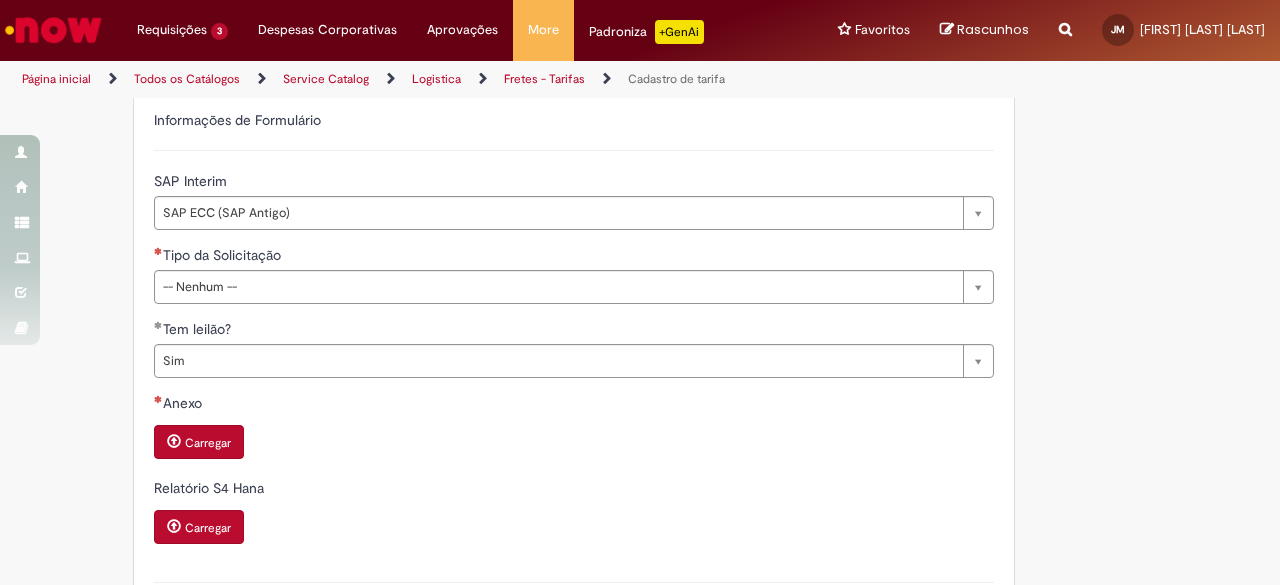 type on "**********" 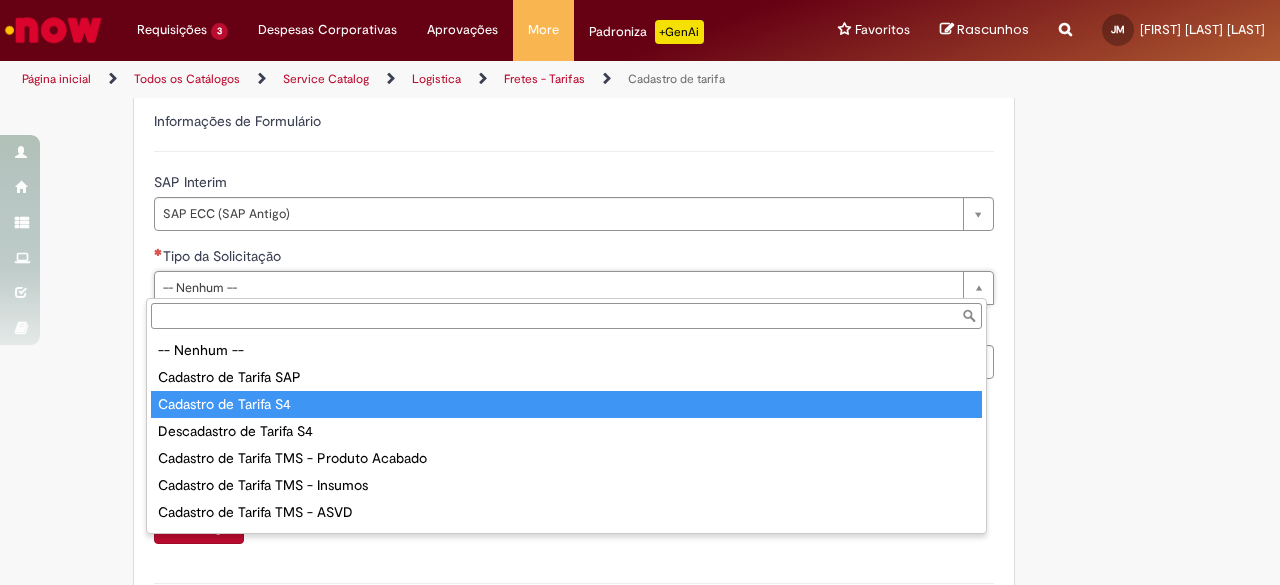 type on "**********" 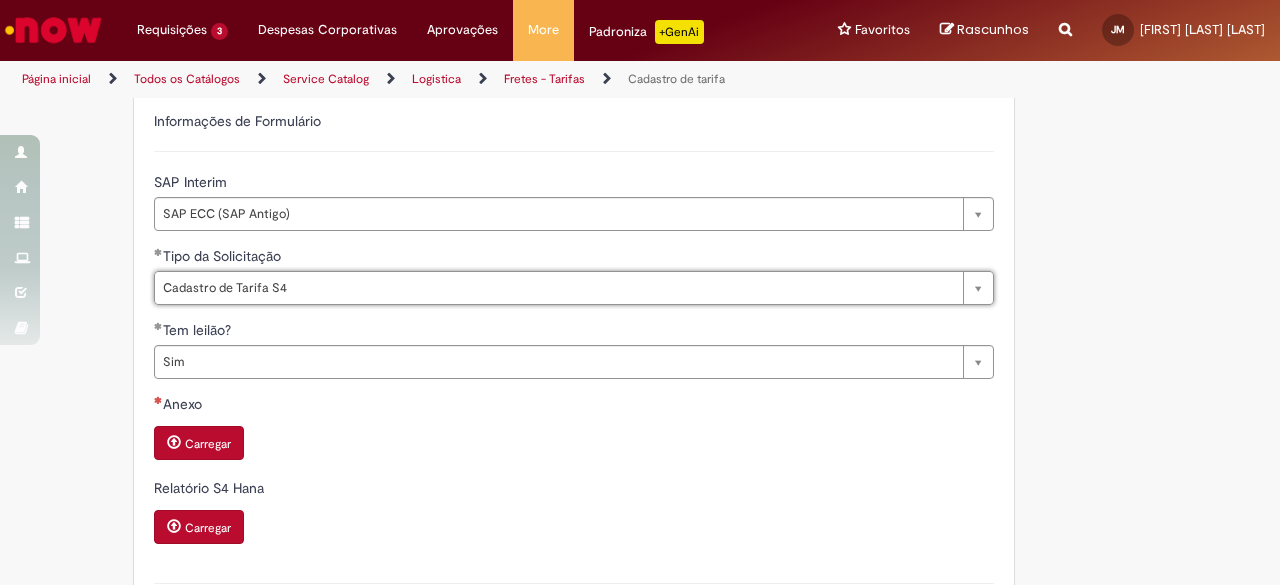 click on "Carregar" at bounding box center (199, 443) 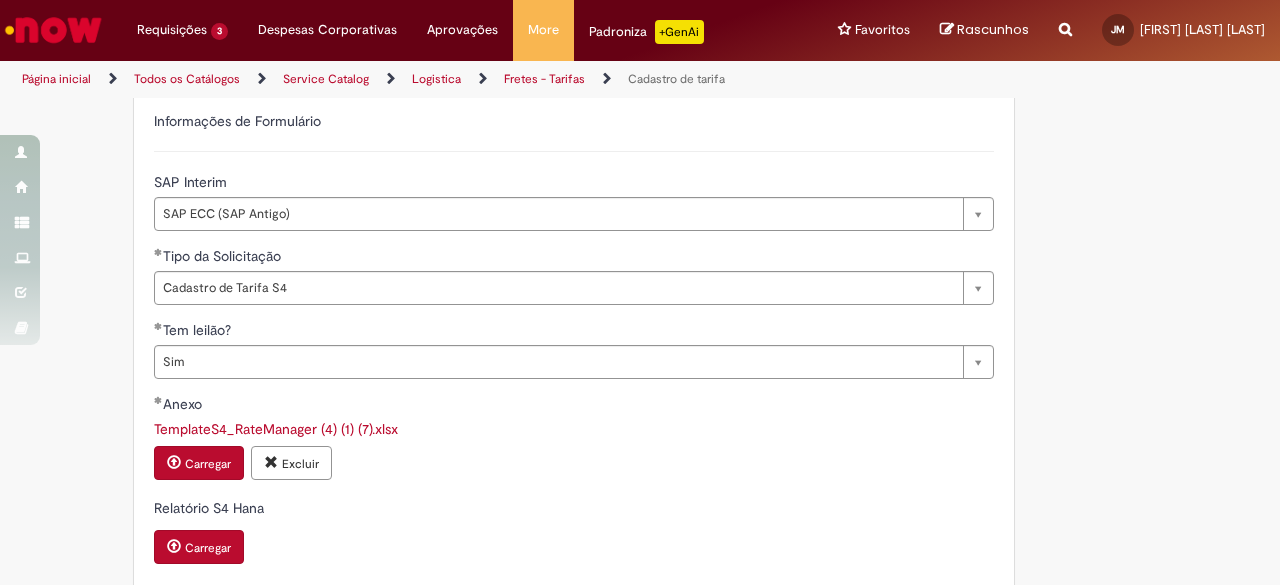 scroll, scrollTop: 846, scrollLeft: 0, axis: vertical 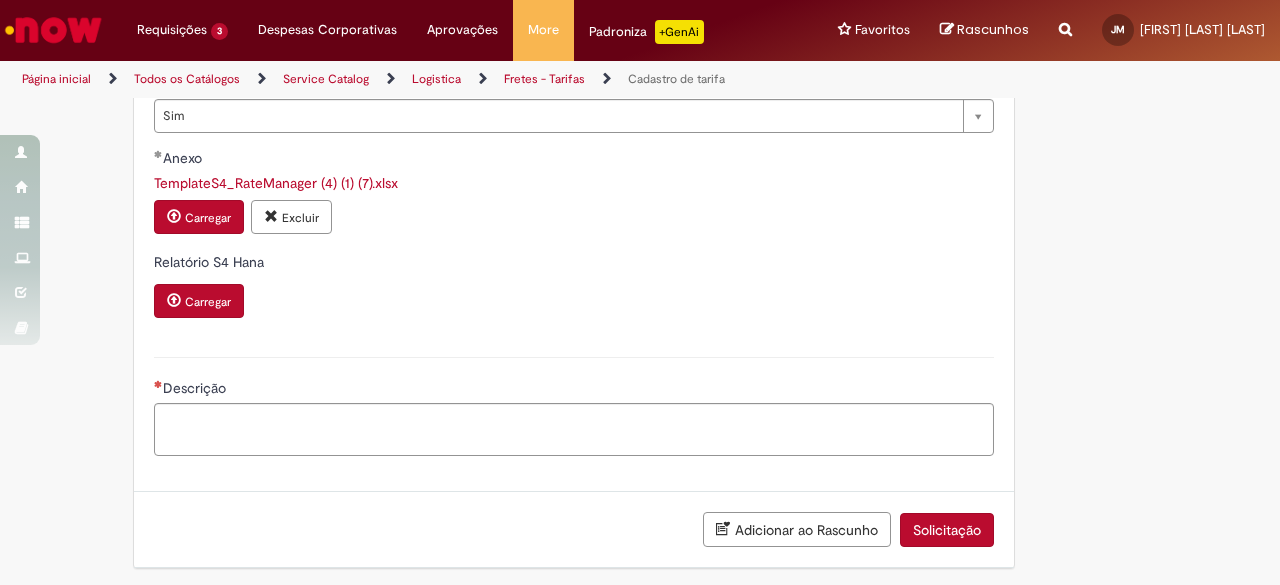 click on "Descrição" at bounding box center (574, 390) 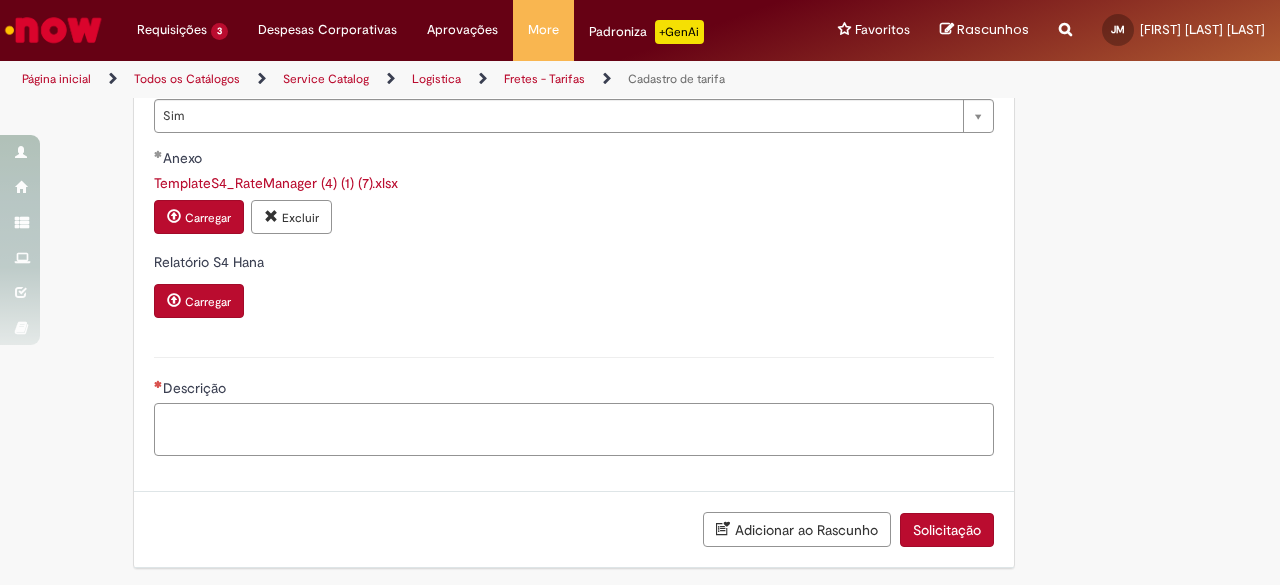 click on "Descrição" at bounding box center (574, 429) 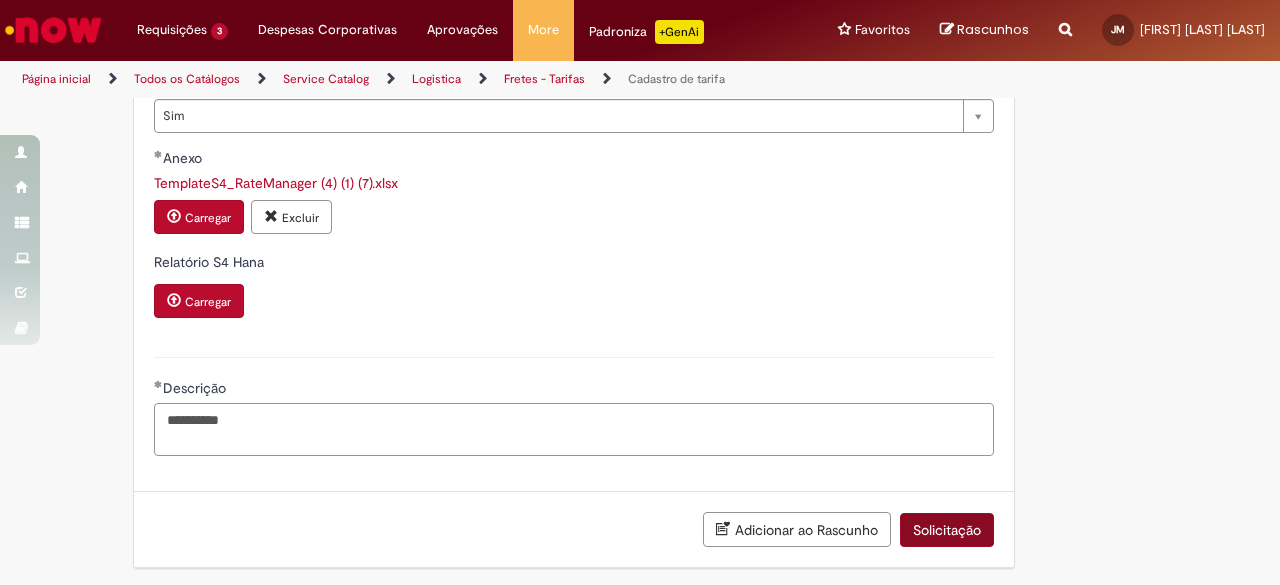 type on "**********" 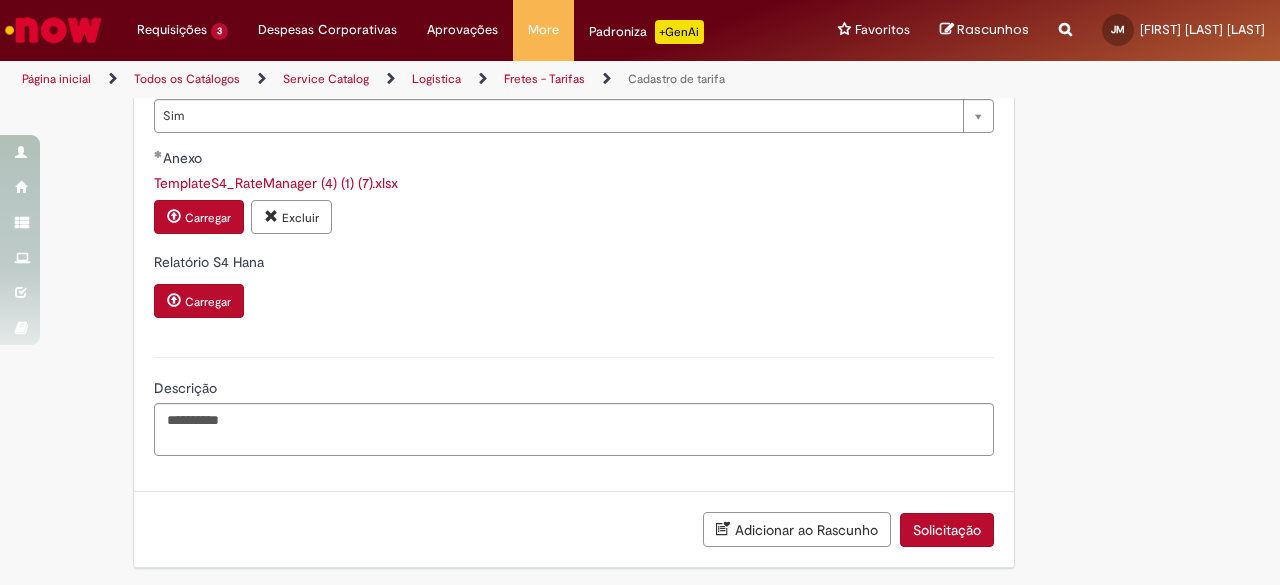 click on "Solicitação" at bounding box center (947, 530) 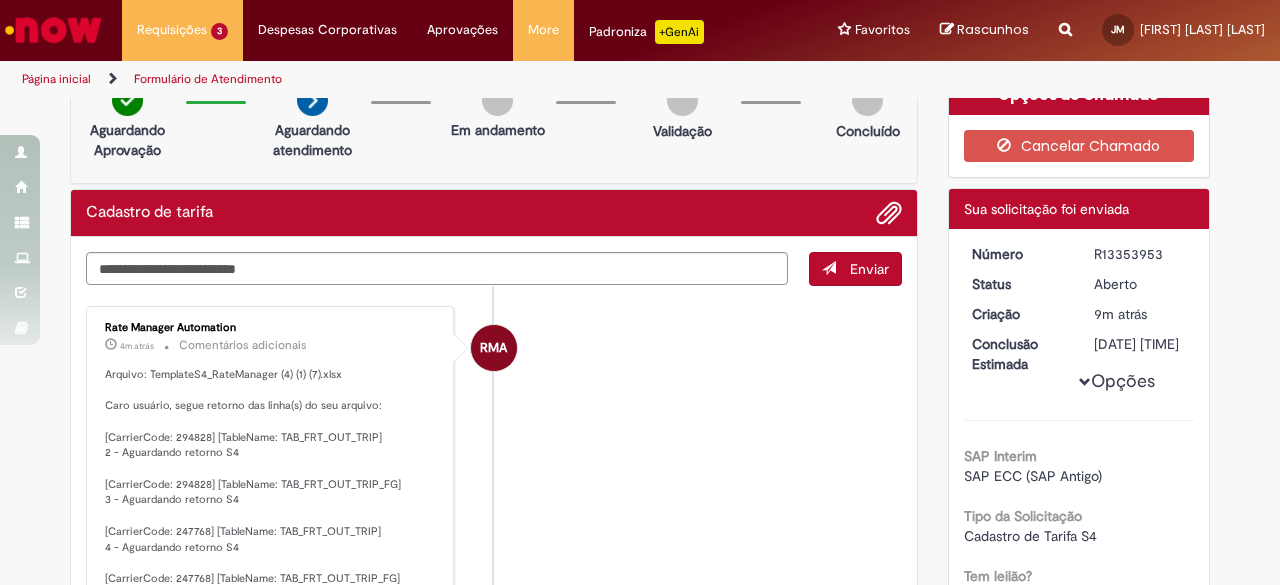 scroll, scrollTop: 0, scrollLeft: 0, axis: both 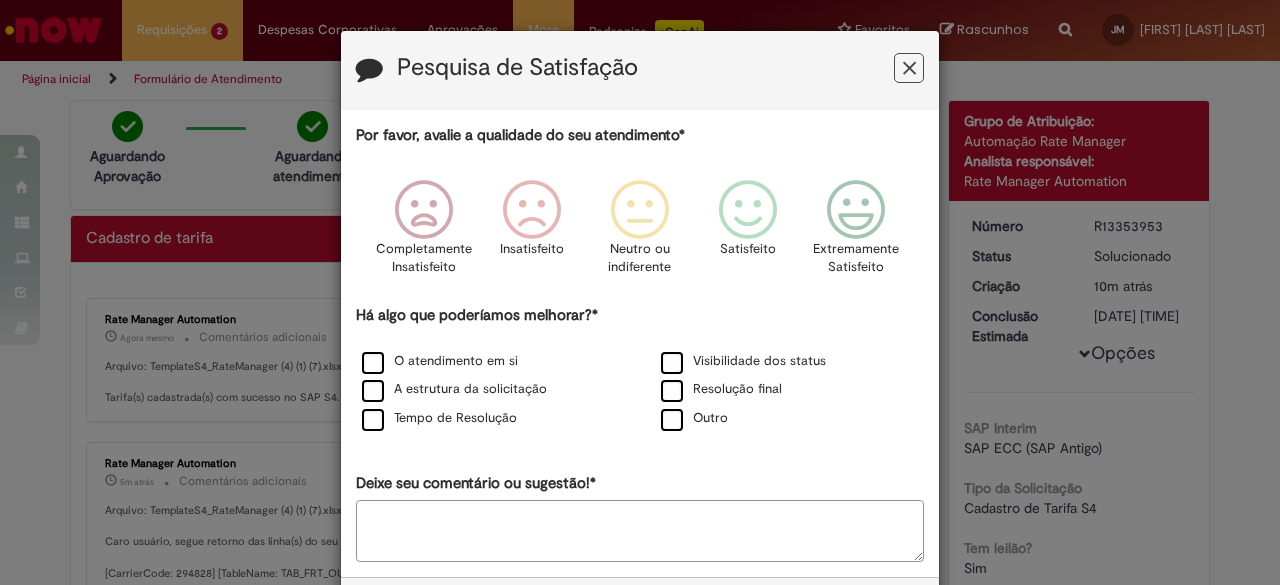 click at bounding box center (909, 68) 